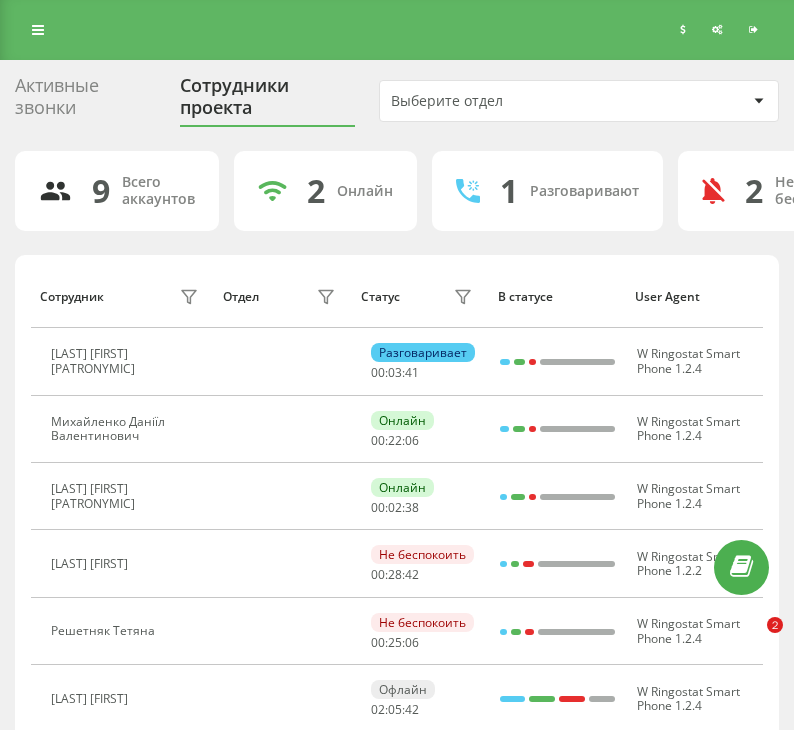 scroll, scrollTop: 0, scrollLeft: 0, axis: both 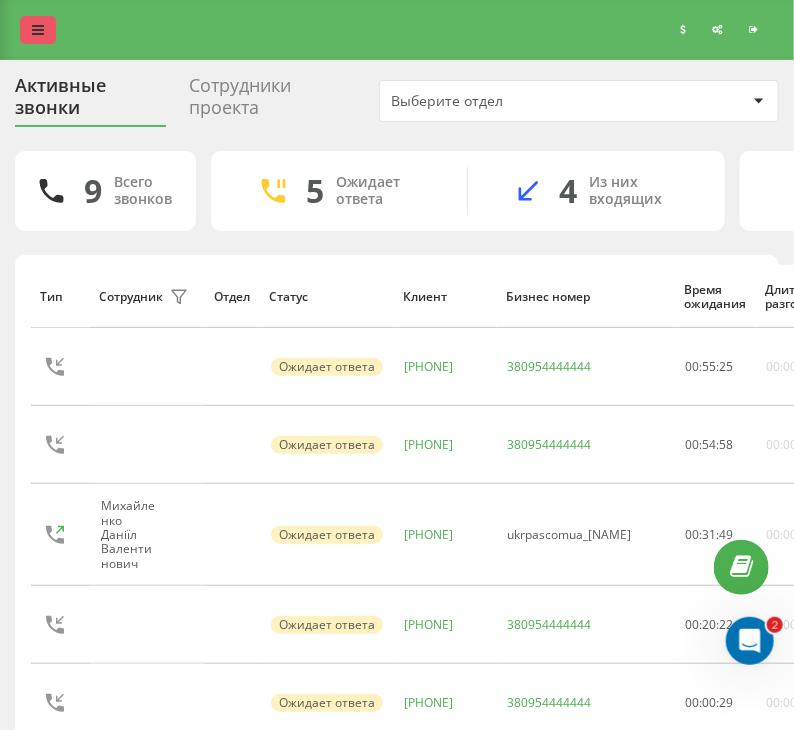 click at bounding box center [38, 30] 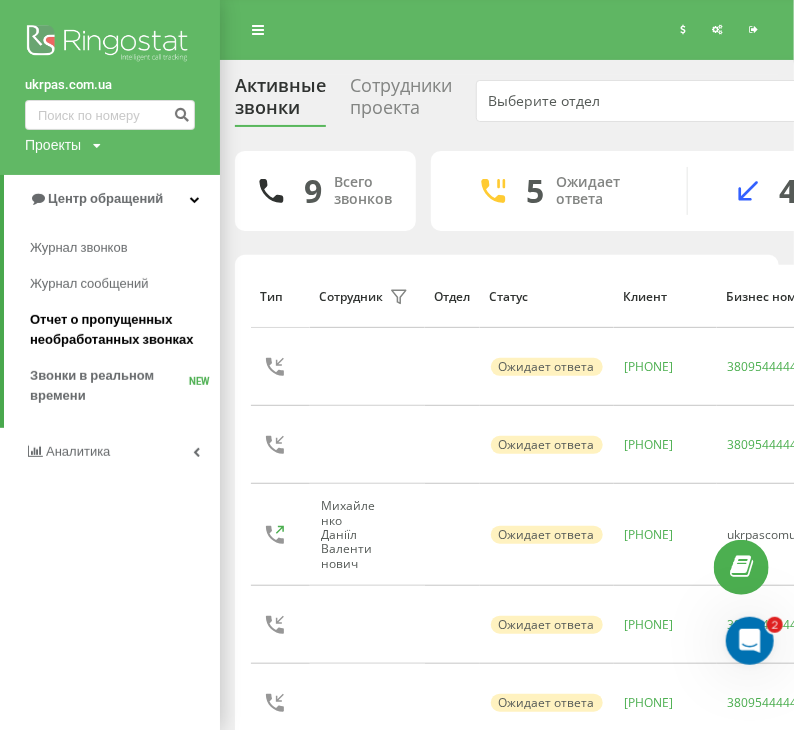 click on "Отчет о пропущенных необработанных звонках" at bounding box center (125, 330) 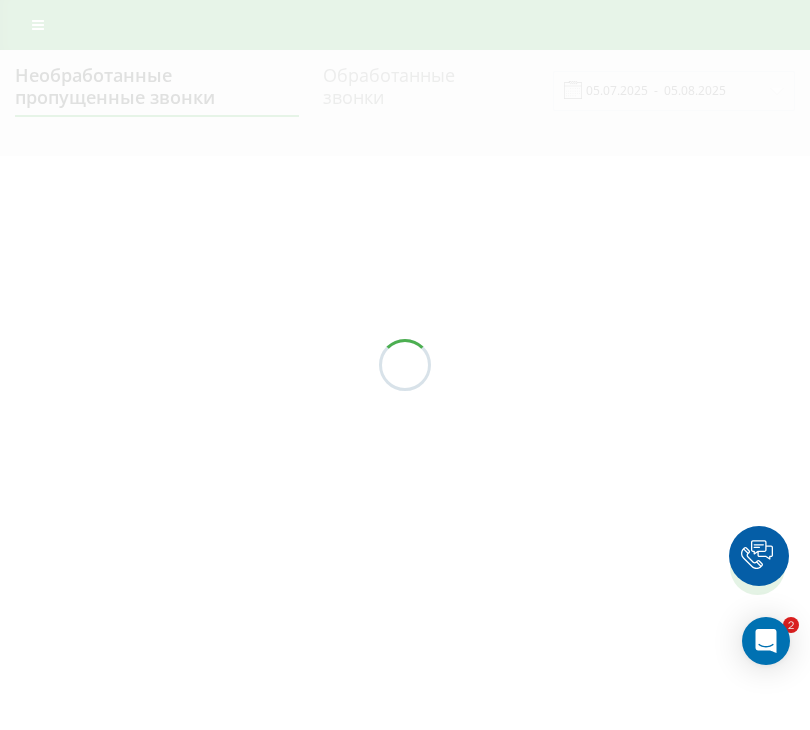 scroll, scrollTop: 0, scrollLeft: 0, axis: both 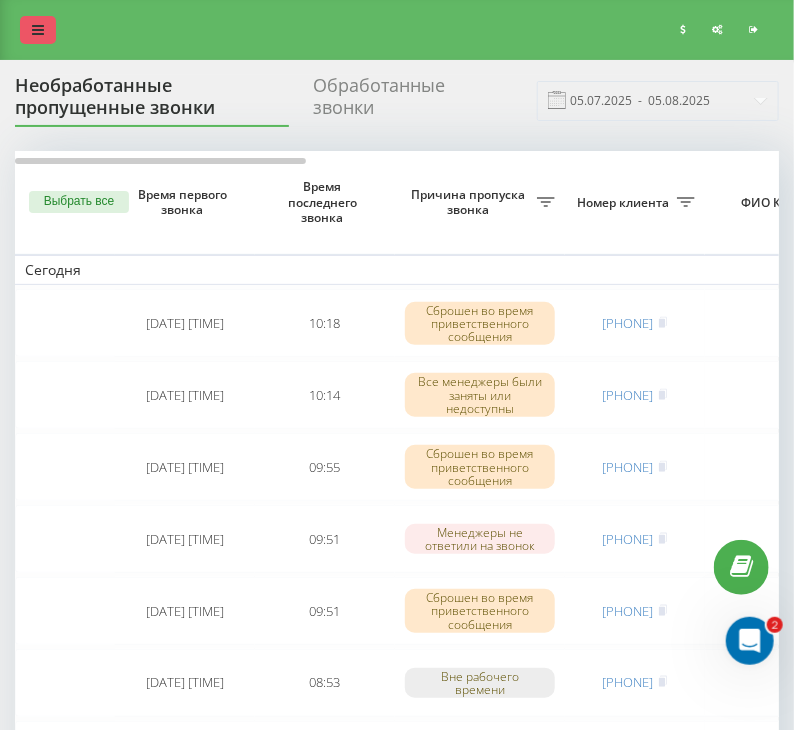 click at bounding box center [38, 30] 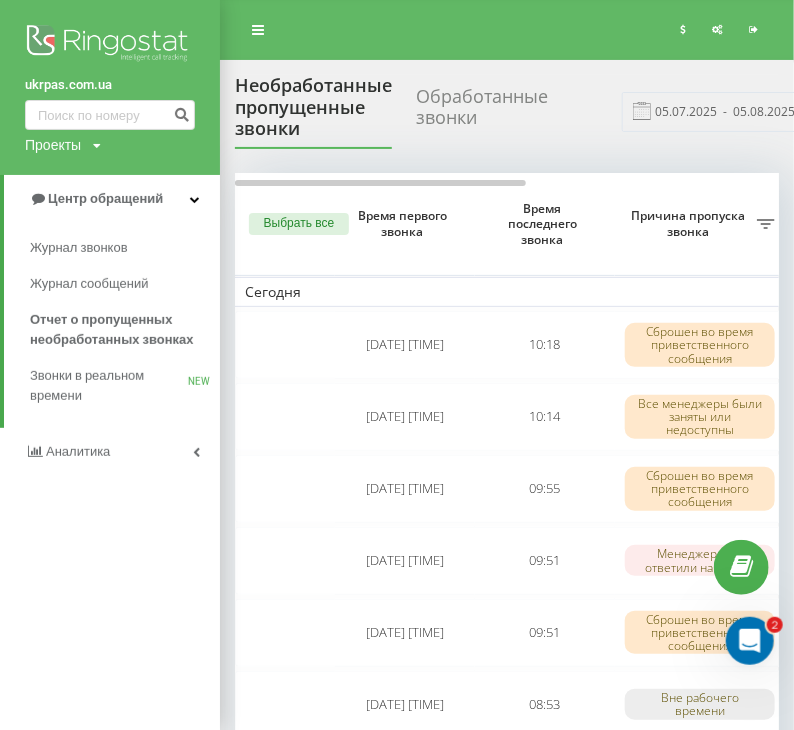 click on "Аналитика" at bounding box center (110, 452) 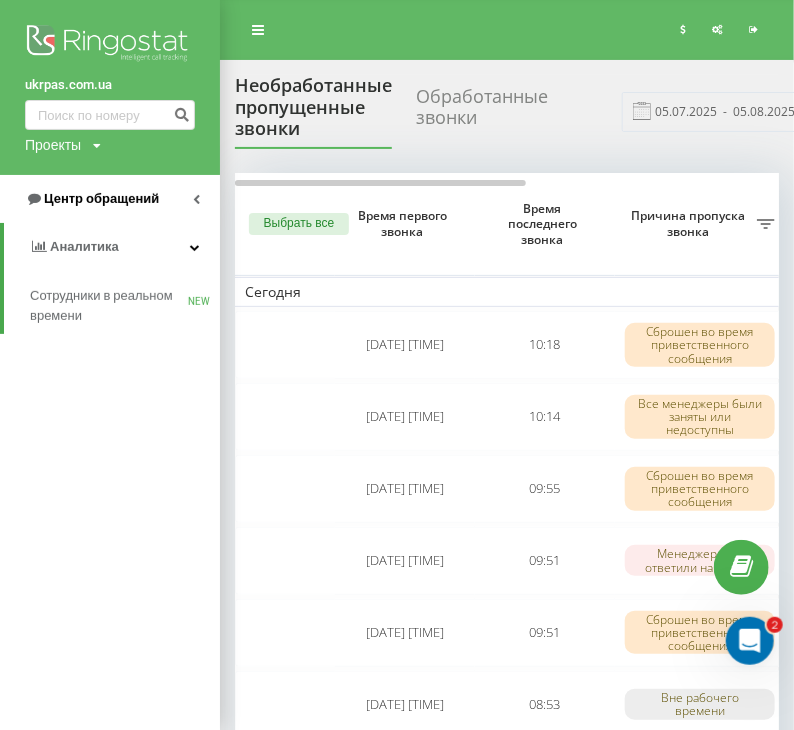 click on "Центр обращений" at bounding box center [101, 198] 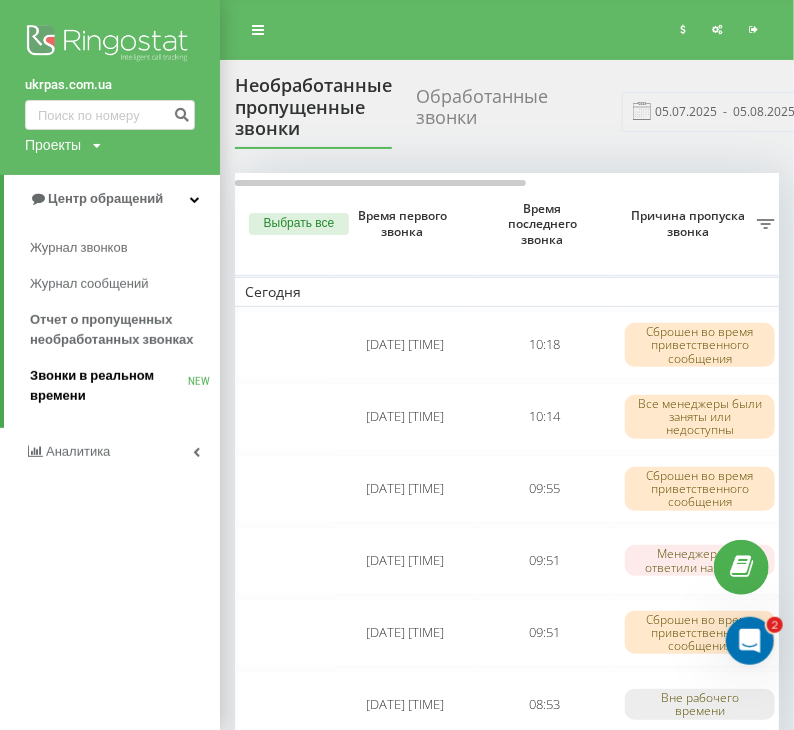 click on "Звонки в реальном времени" at bounding box center (109, 386) 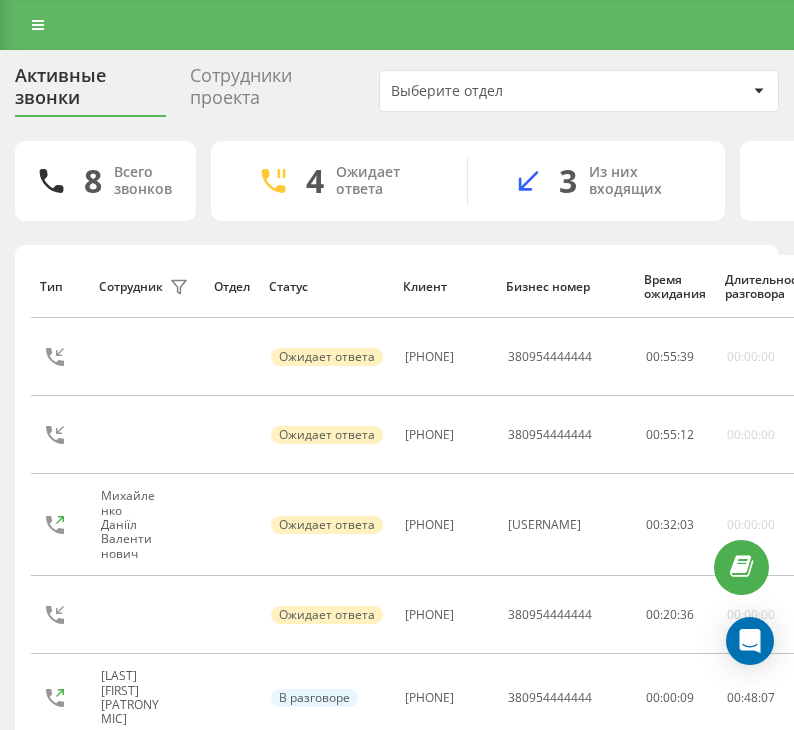 scroll, scrollTop: 0, scrollLeft: 0, axis: both 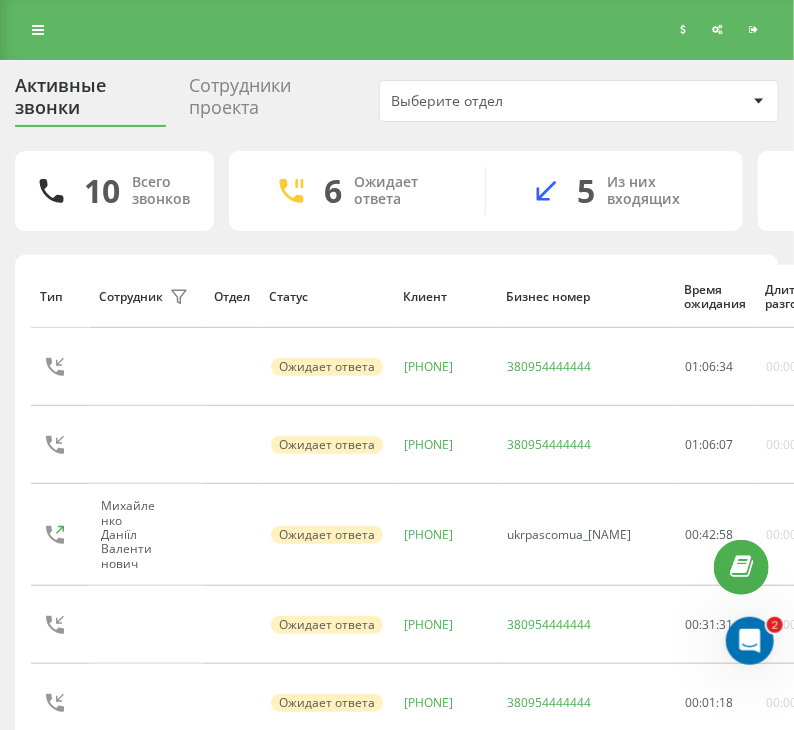 click on "Сотрудники проекта" at bounding box center [272, 101] 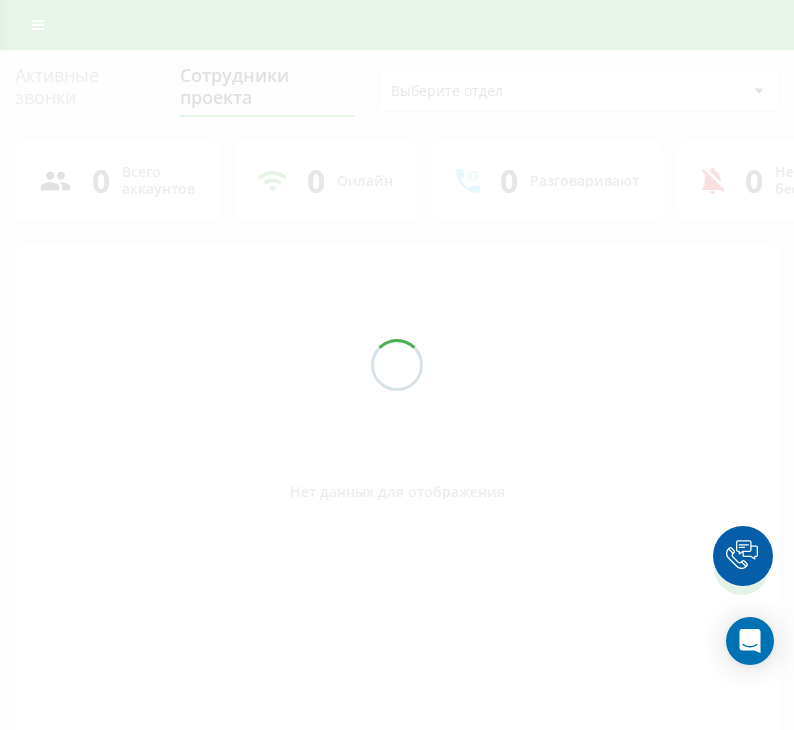 scroll, scrollTop: 0, scrollLeft: 0, axis: both 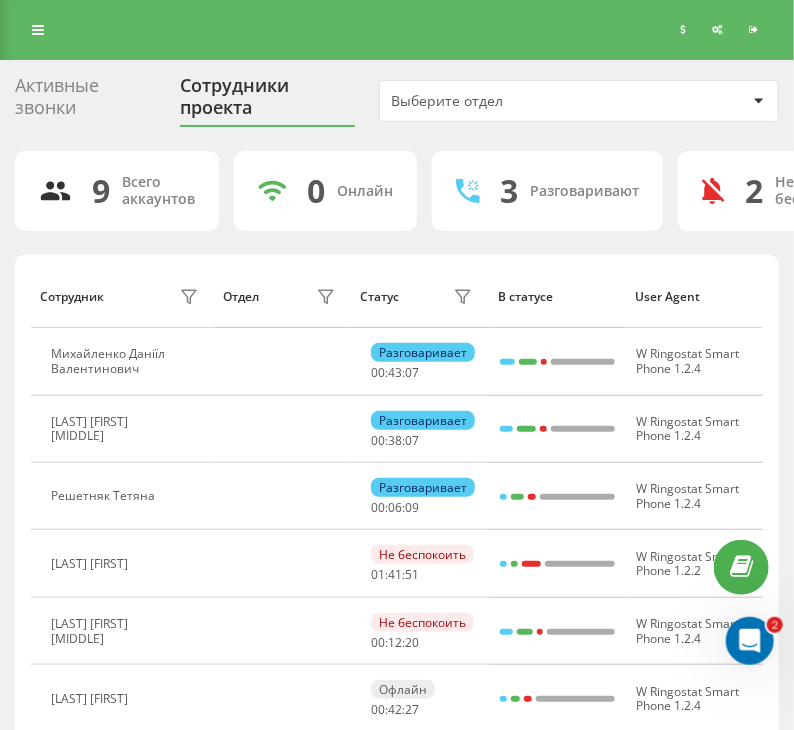 click on "Активные звонки" at bounding box center (85, 101) 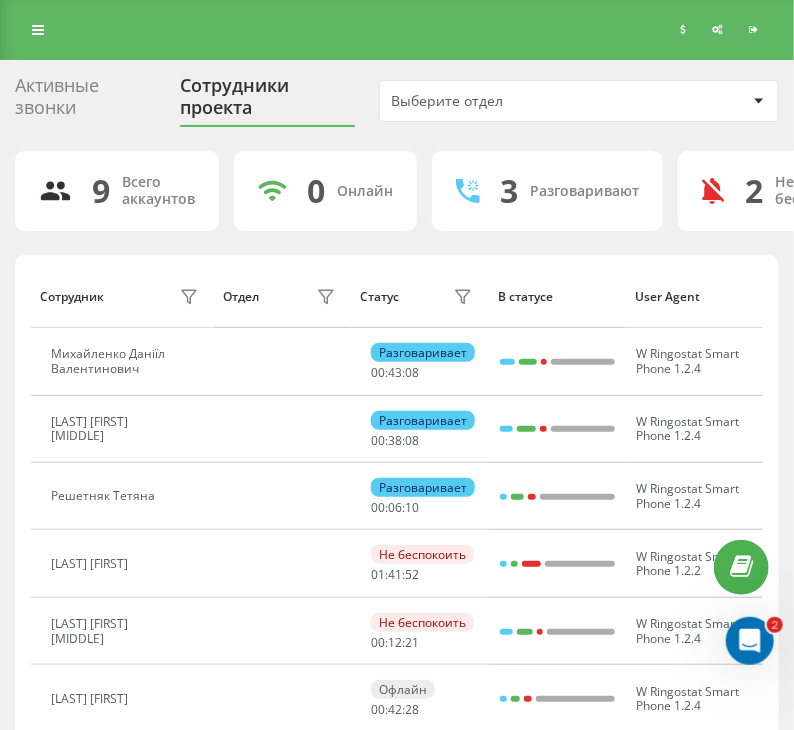 click on "Активные звонки" at bounding box center (85, 101) 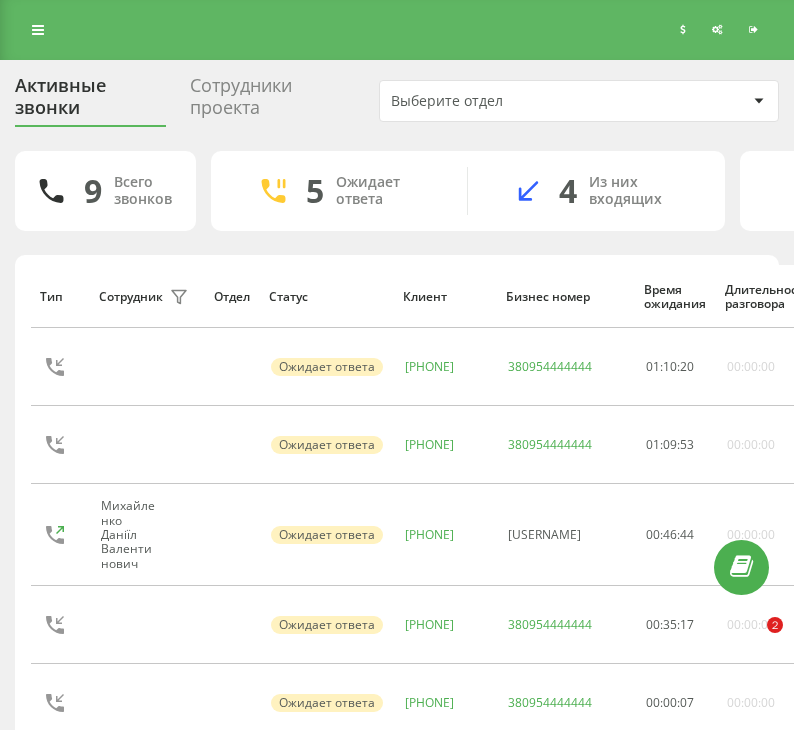 scroll, scrollTop: 0, scrollLeft: 0, axis: both 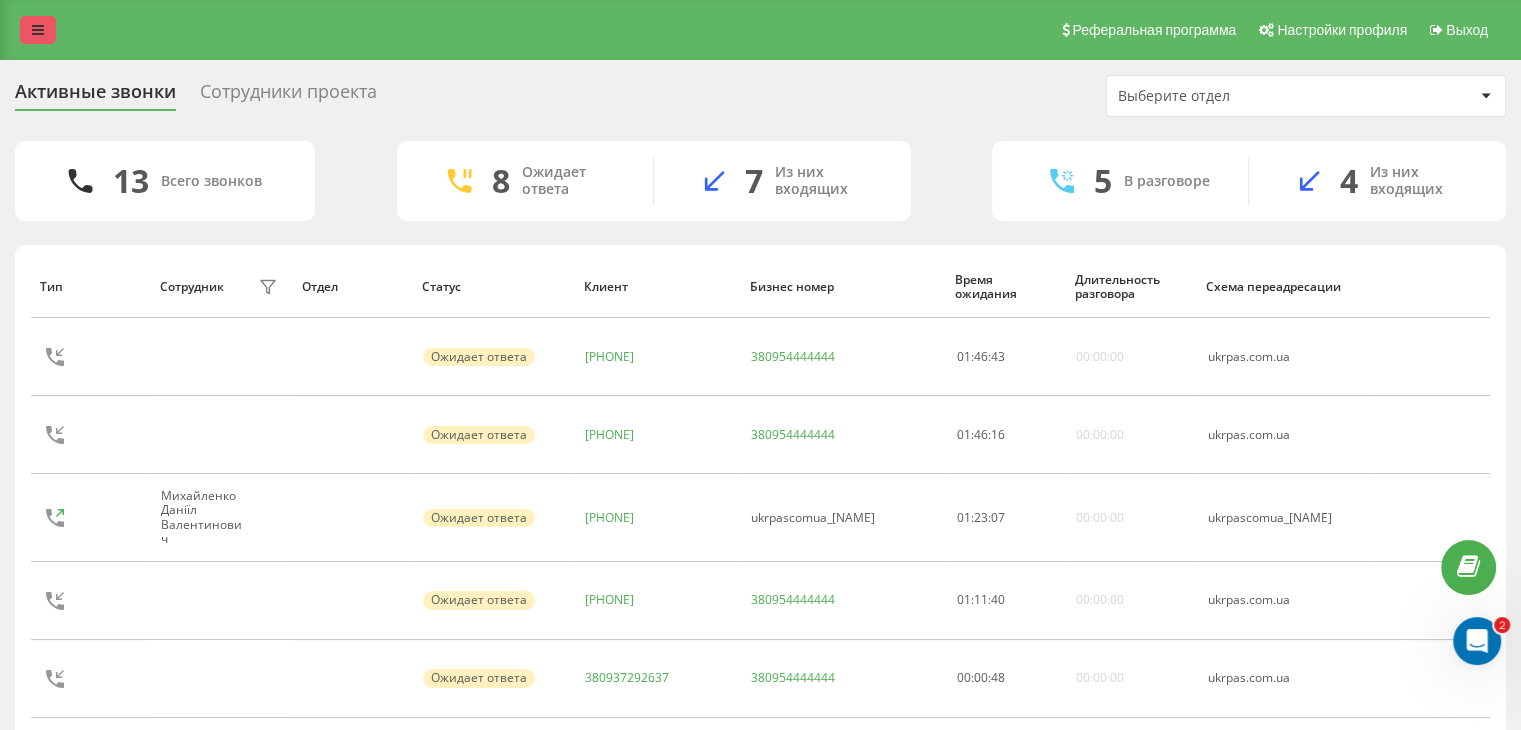 click at bounding box center [38, 30] 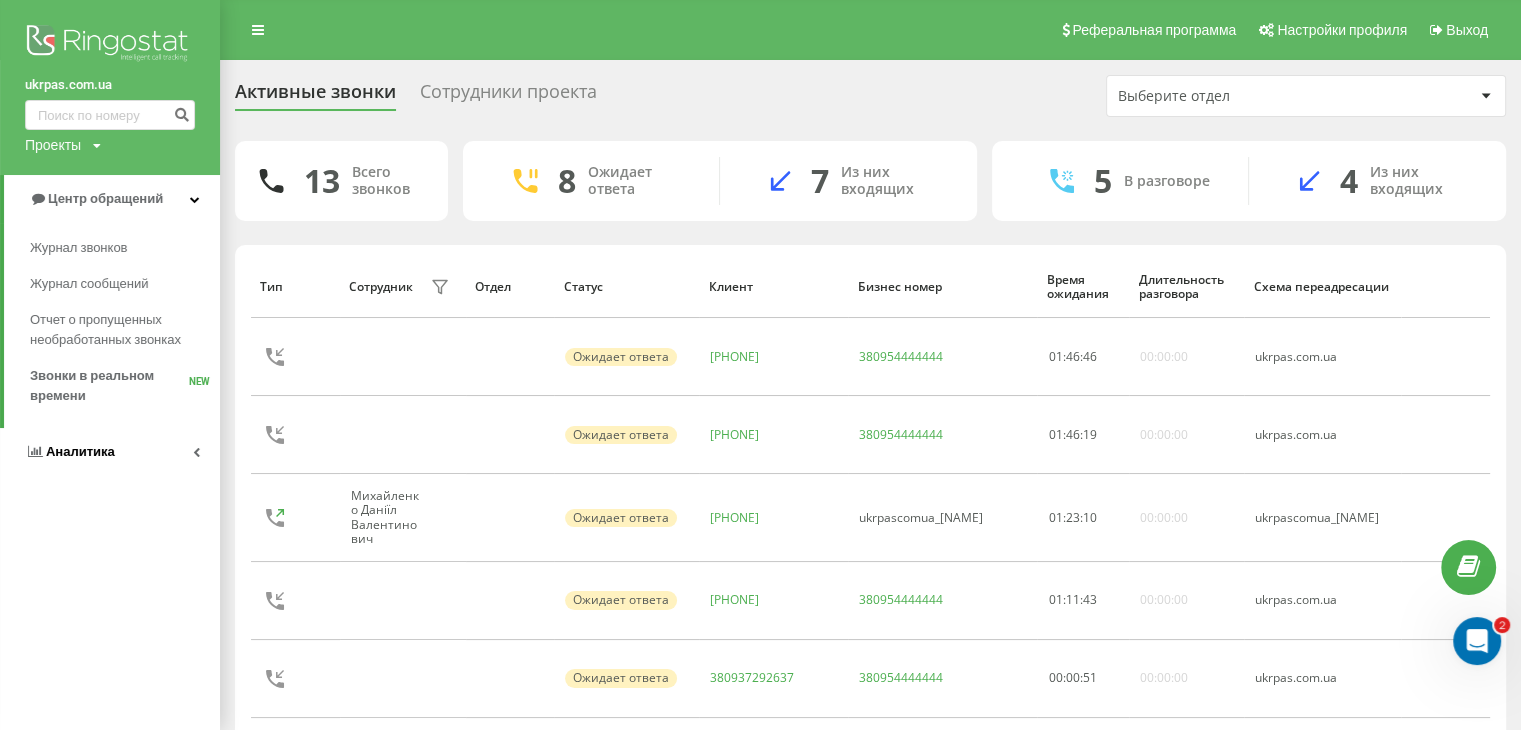 click on "Аналитика" at bounding box center (110, 452) 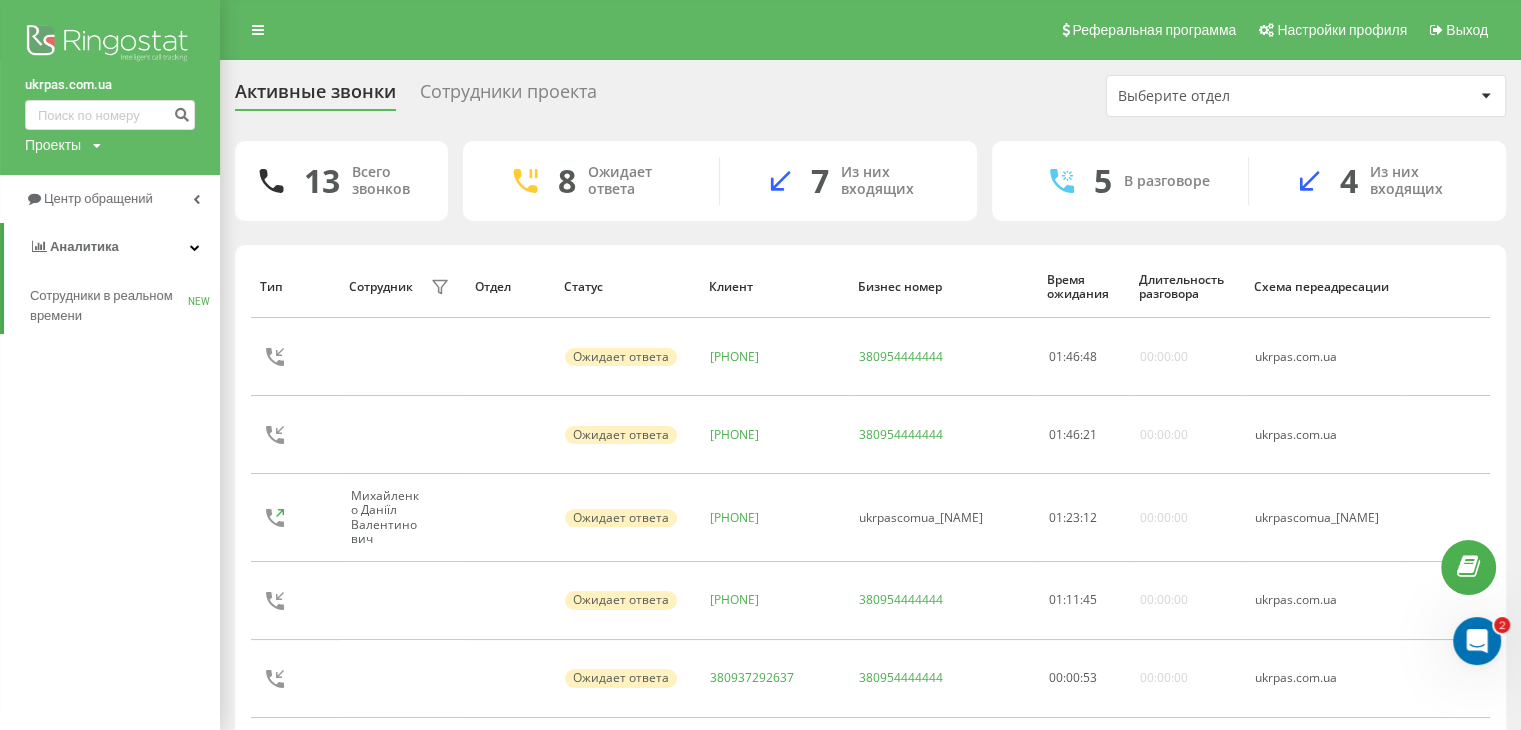 drag, startPoint x: 256, startPoint y: 39, endPoint x: 341, endPoint y: 12, distance: 89.1852 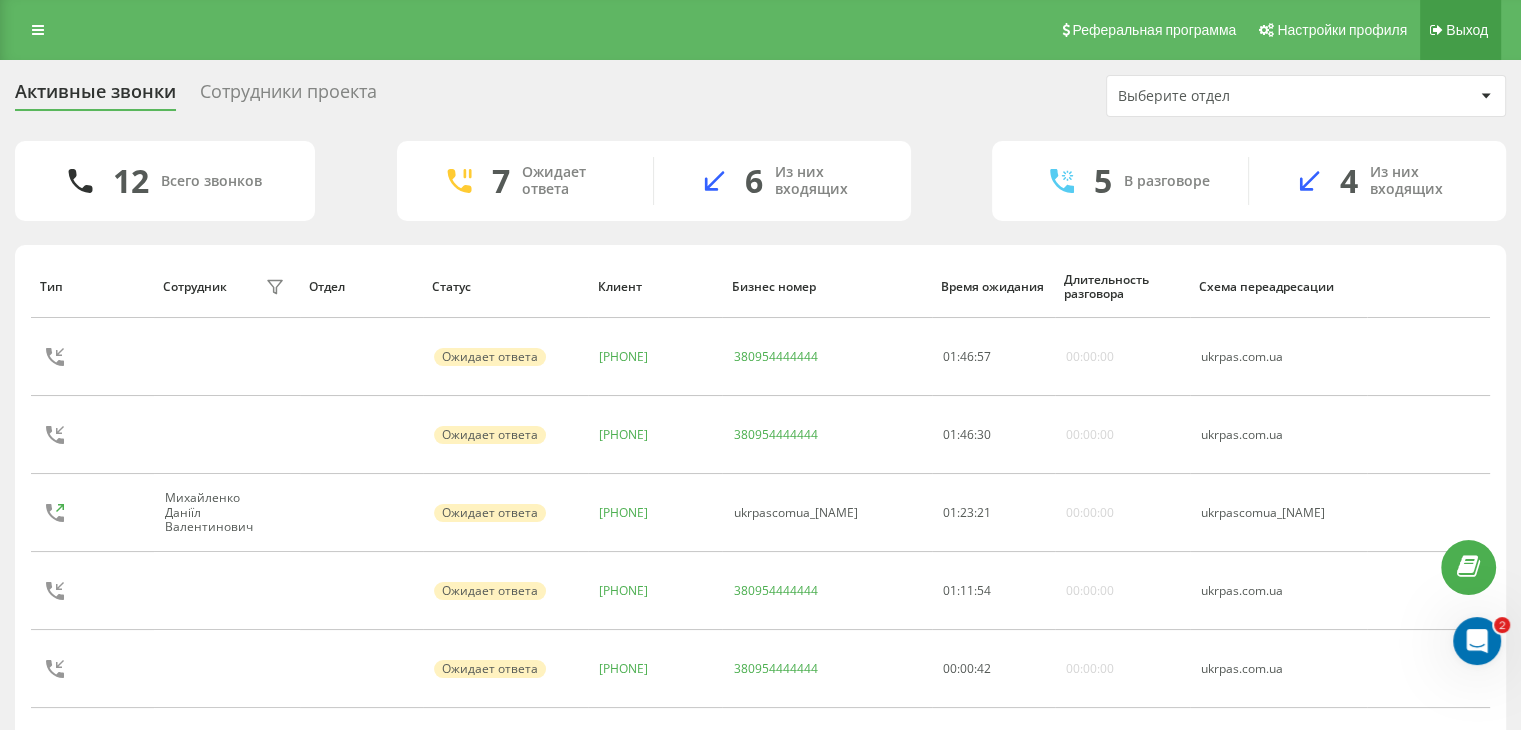 click on "Выход" at bounding box center (1467, 30) 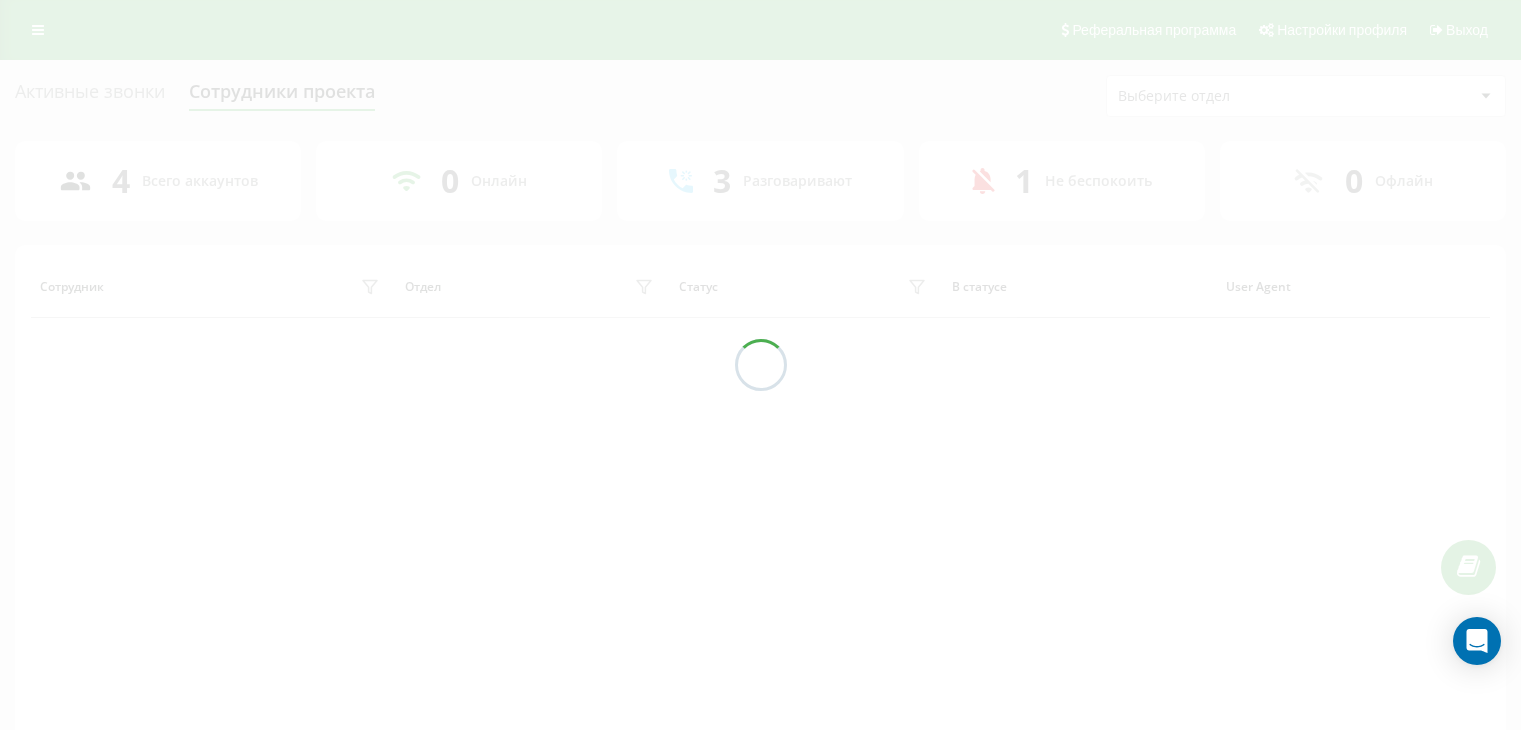 scroll, scrollTop: 0, scrollLeft: 0, axis: both 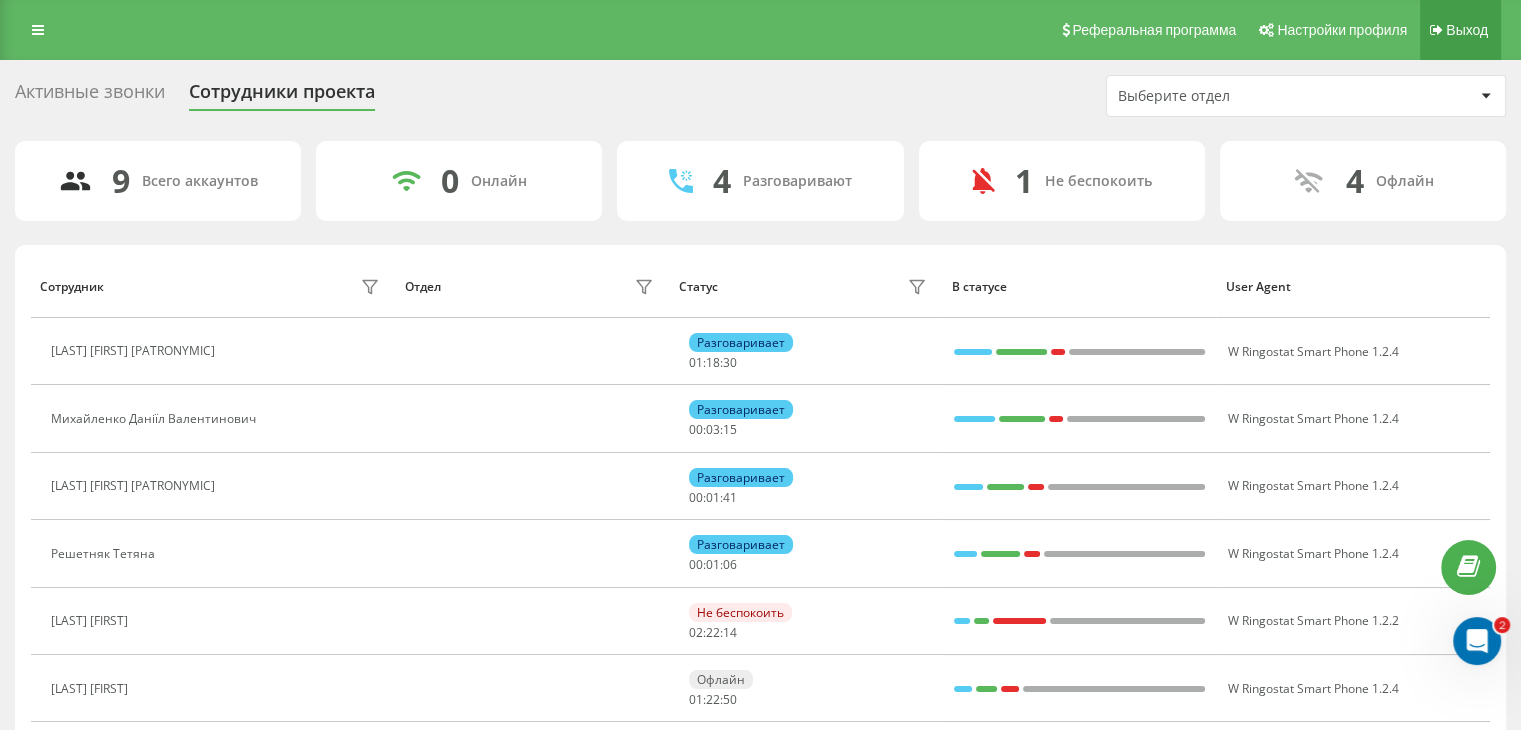 click on "Выход" at bounding box center [1460, 30] 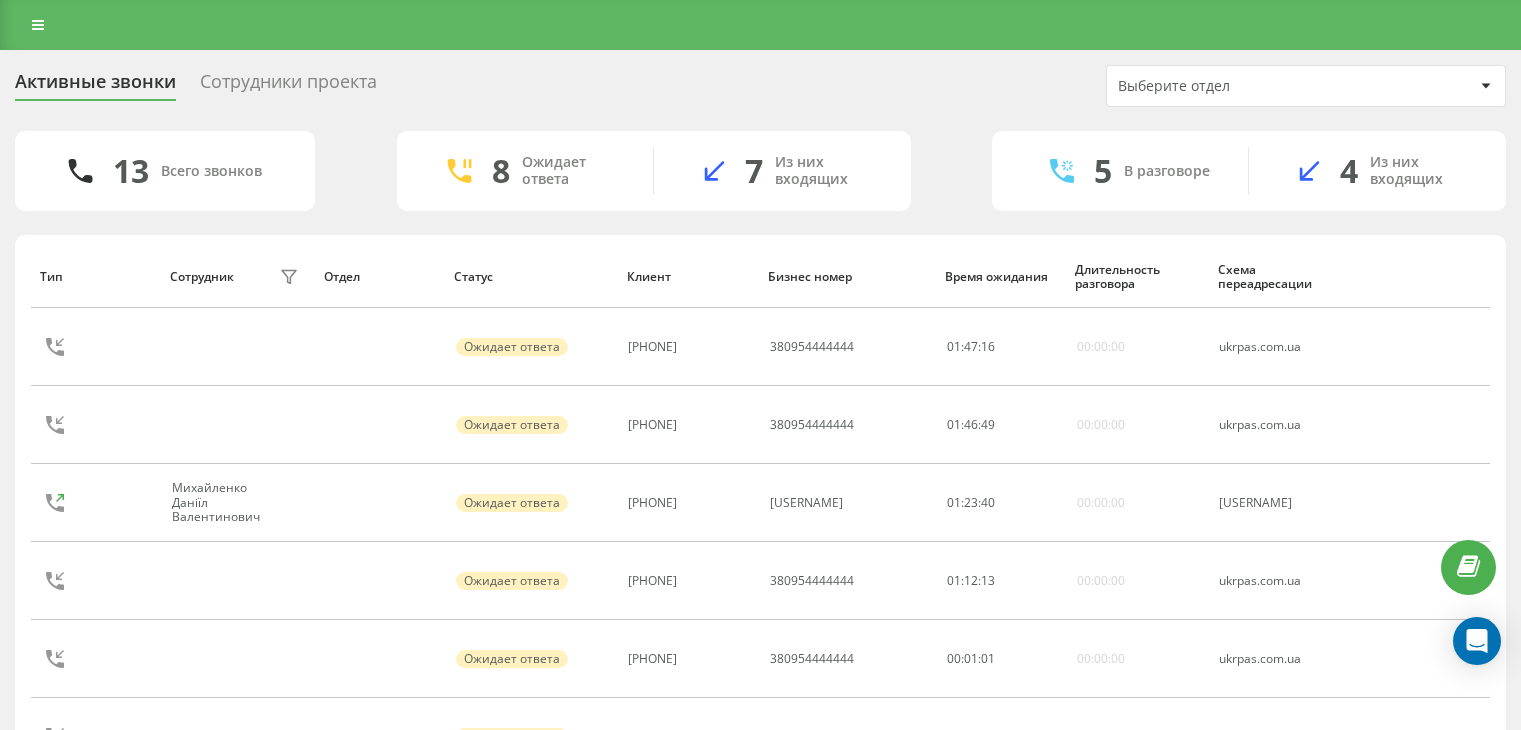 scroll, scrollTop: 0, scrollLeft: 0, axis: both 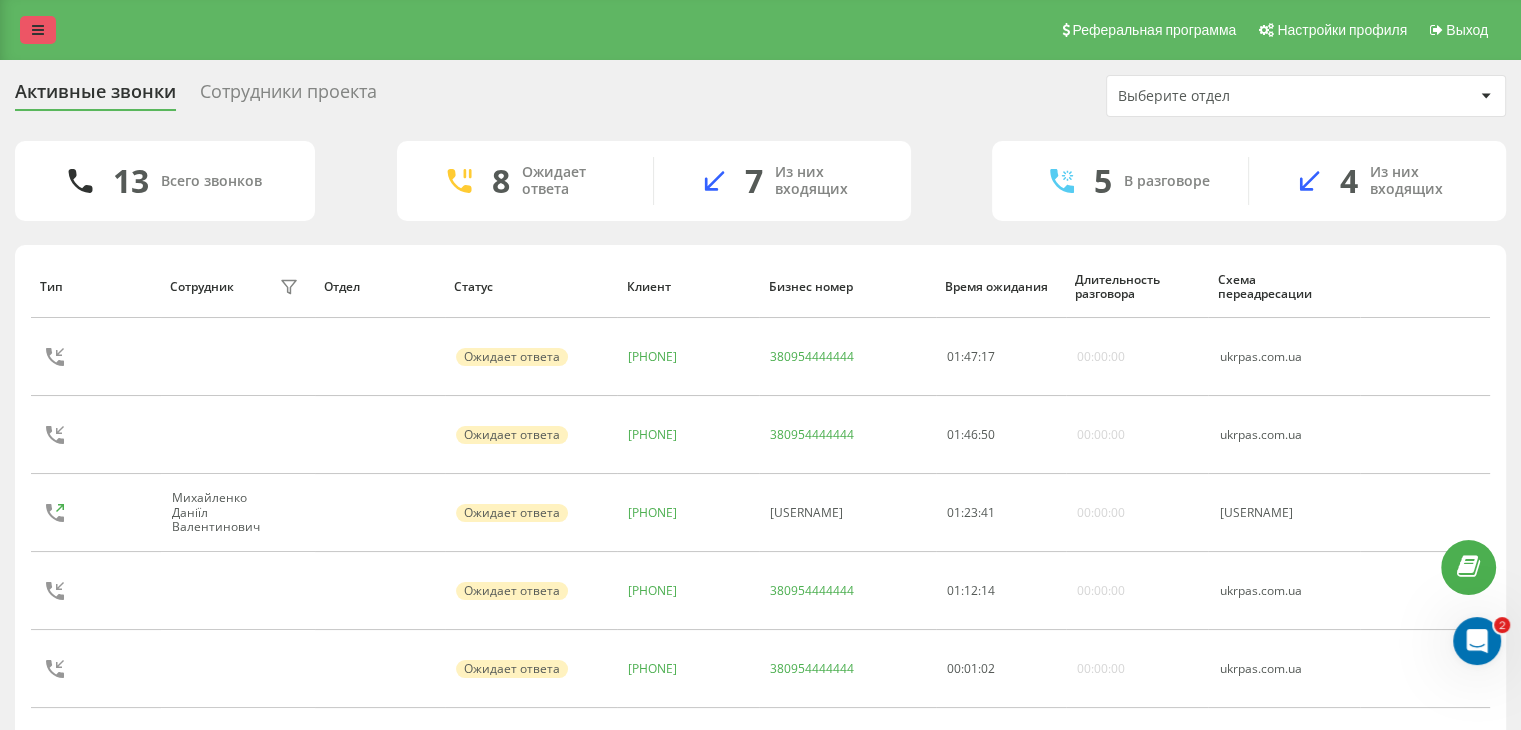 click at bounding box center (38, 30) 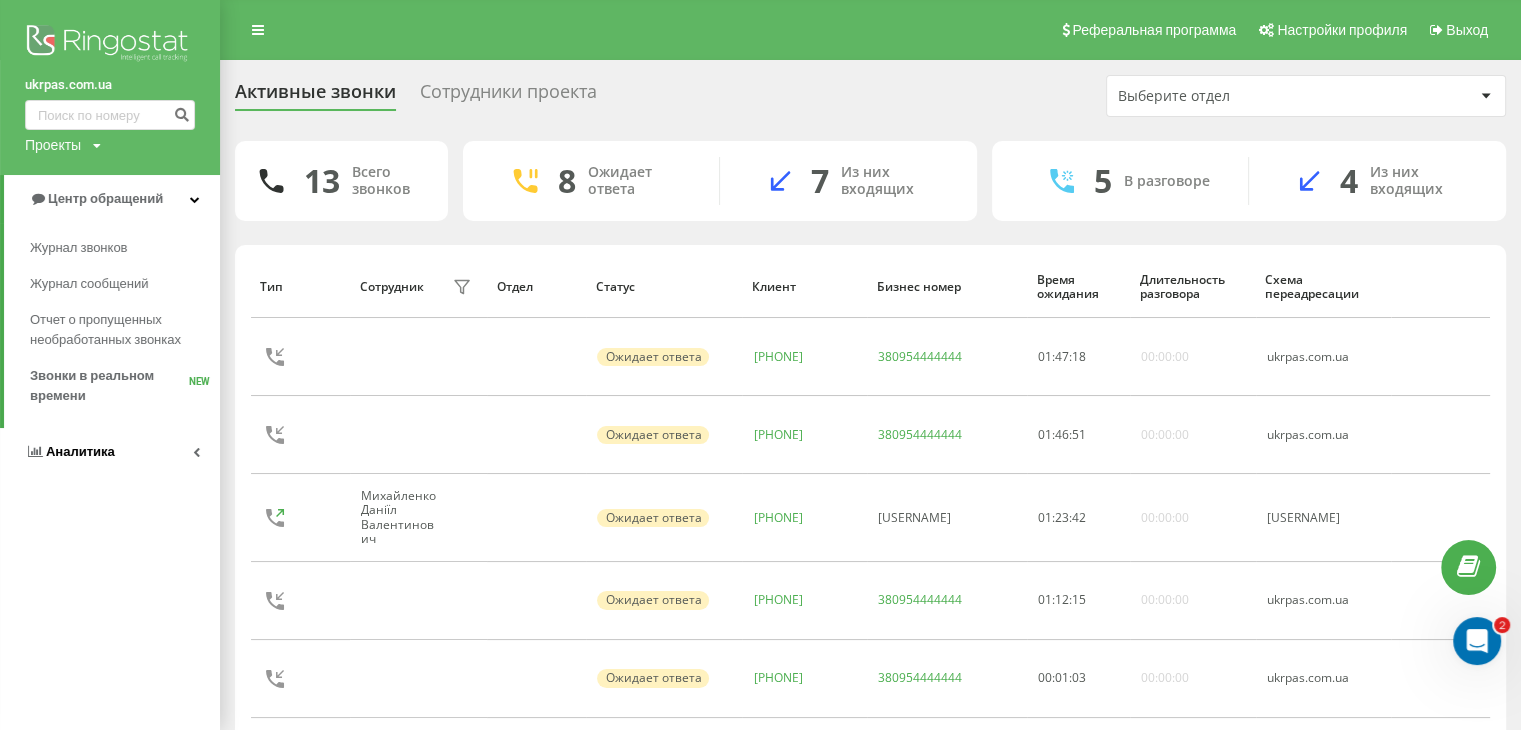 click on "Аналитика" at bounding box center [80, 451] 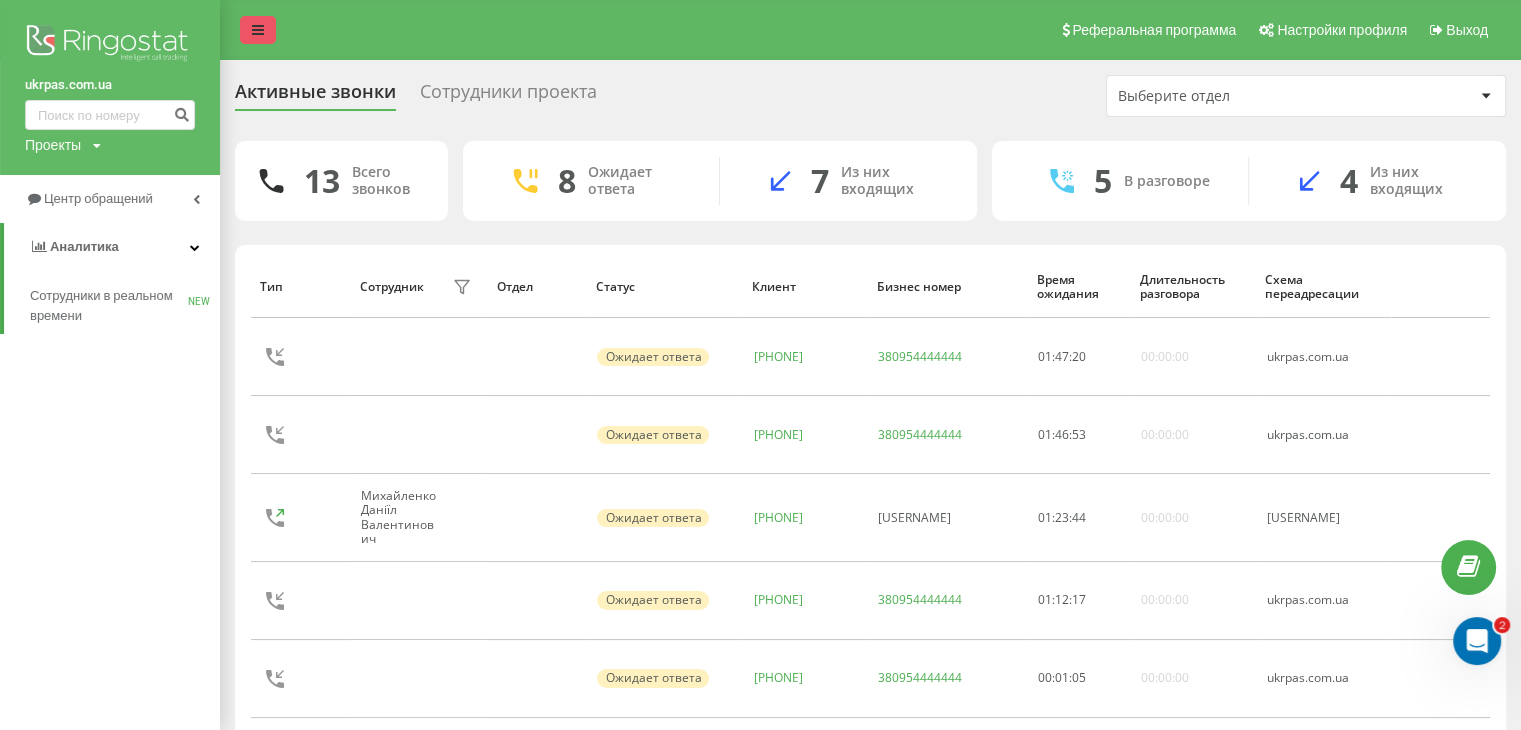 click at bounding box center [258, 30] 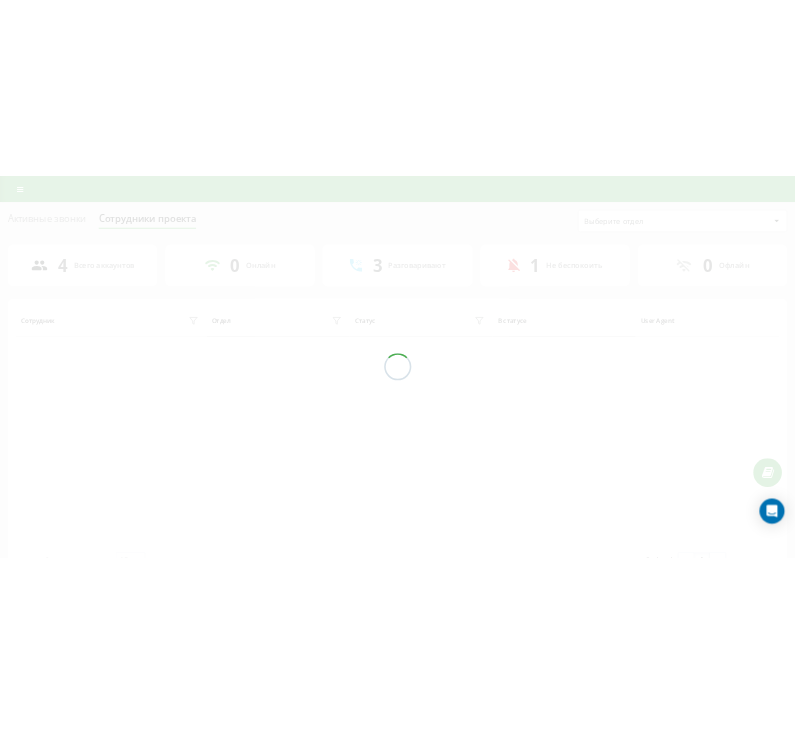 scroll, scrollTop: 0, scrollLeft: 0, axis: both 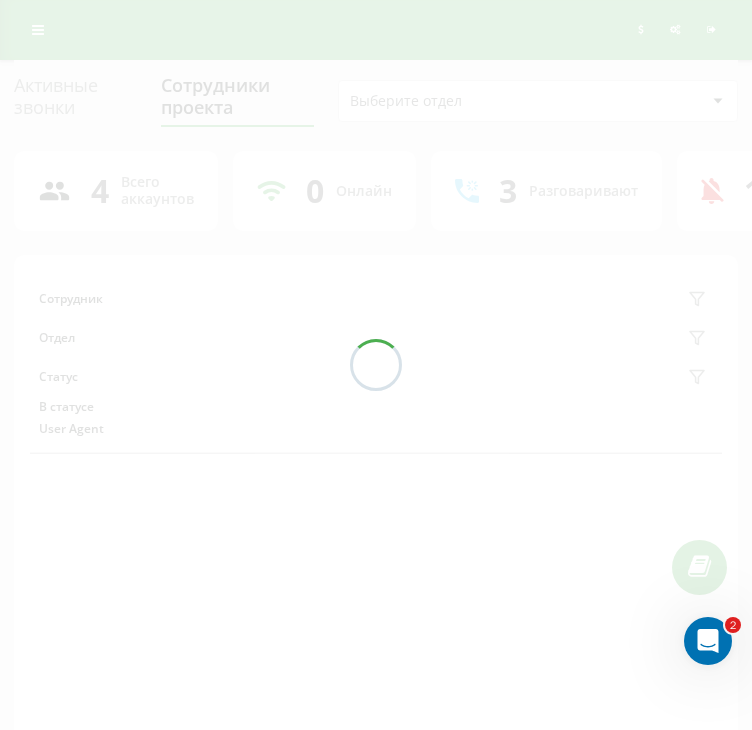 click at bounding box center [376, 365] 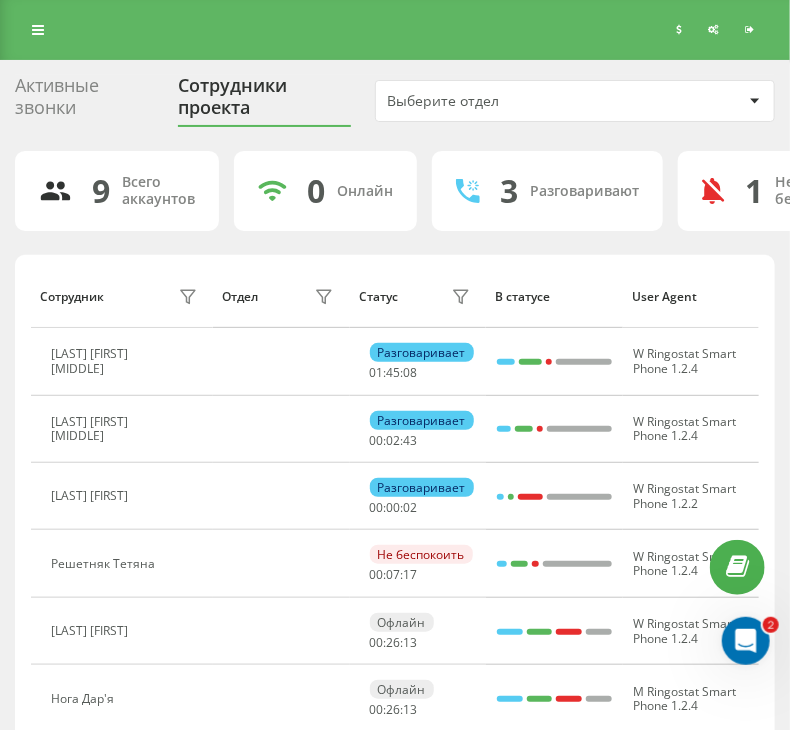 click on "Реферальная программа Настройки профиля Выход" at bounding box center (395, 30) 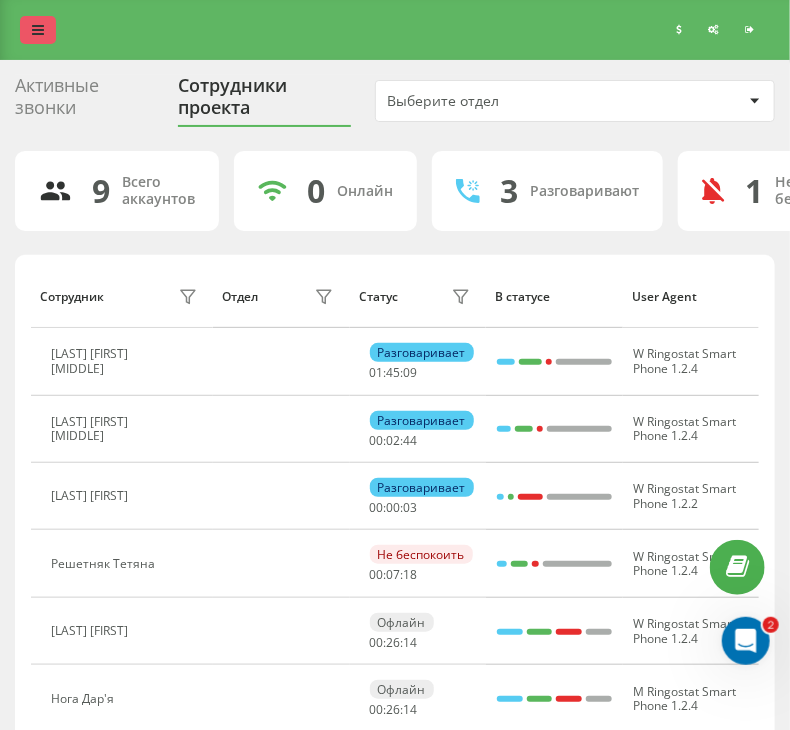 click at bounding box center [38, 30] 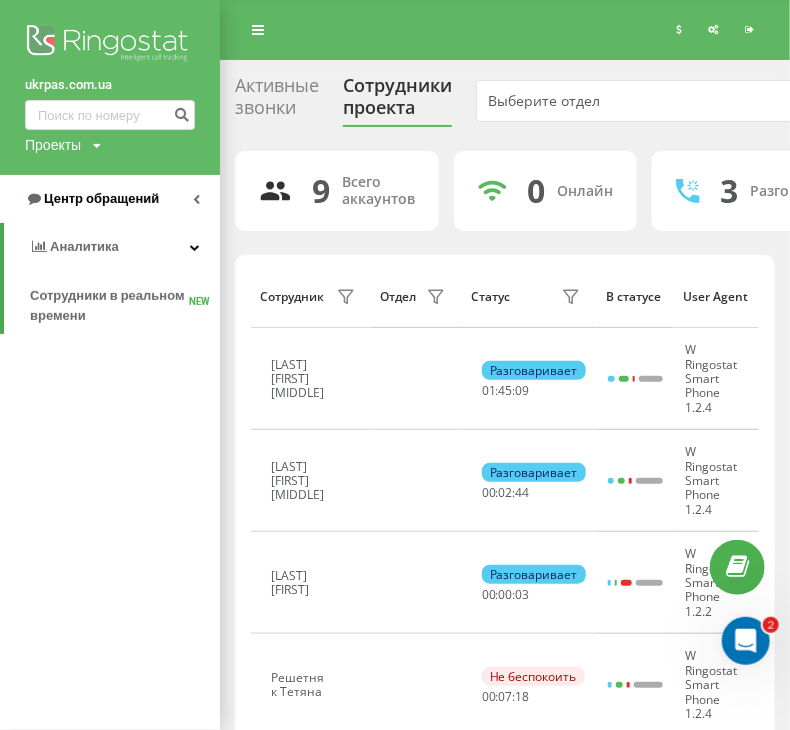 click on "Центр обращений" at bounding box center [101, 198] 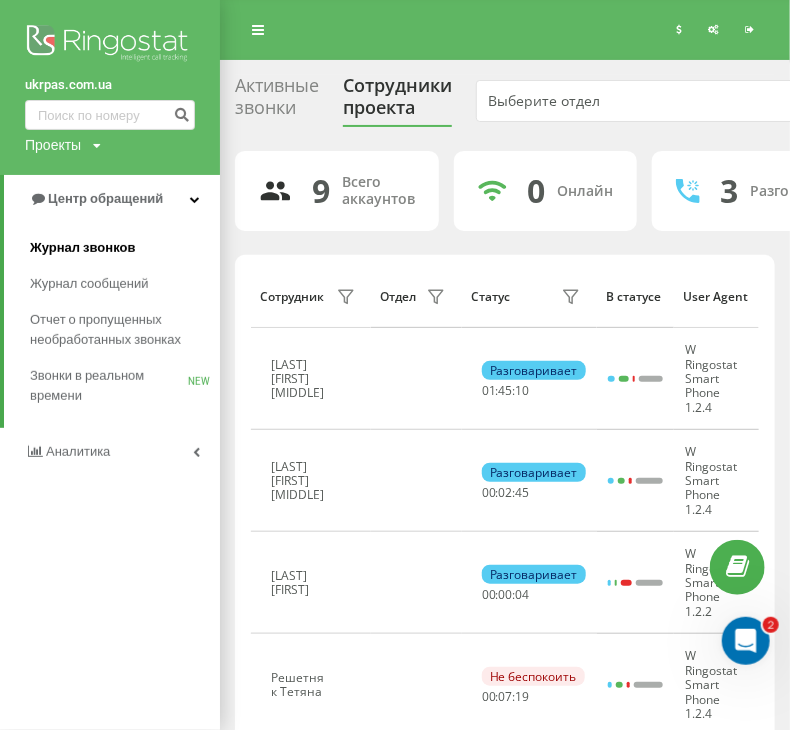 click on "Журнал звонков" at bounding box center (125, 248) 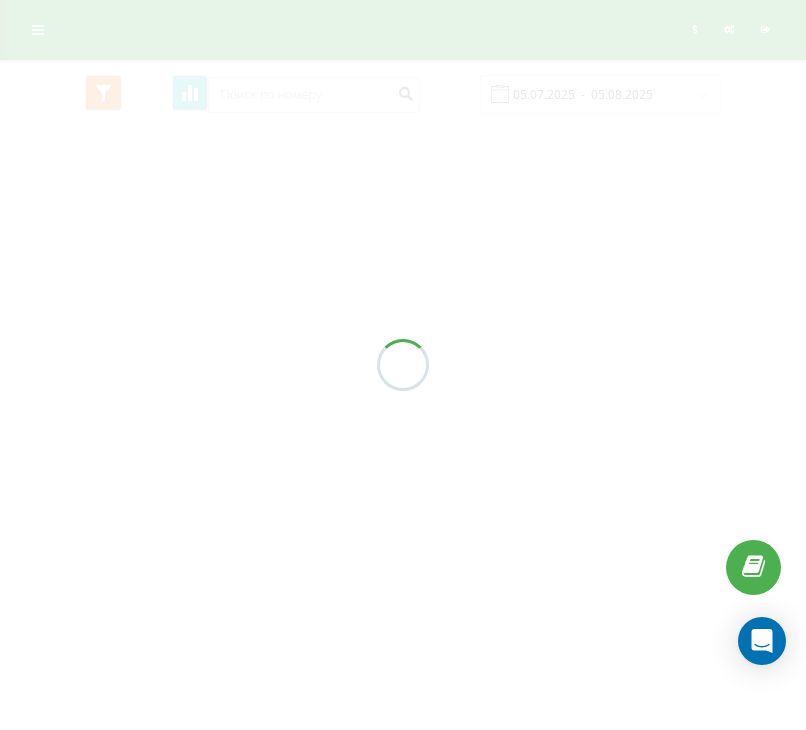scroll, scrollTop: 0, scrollLeft: 0, axis: both 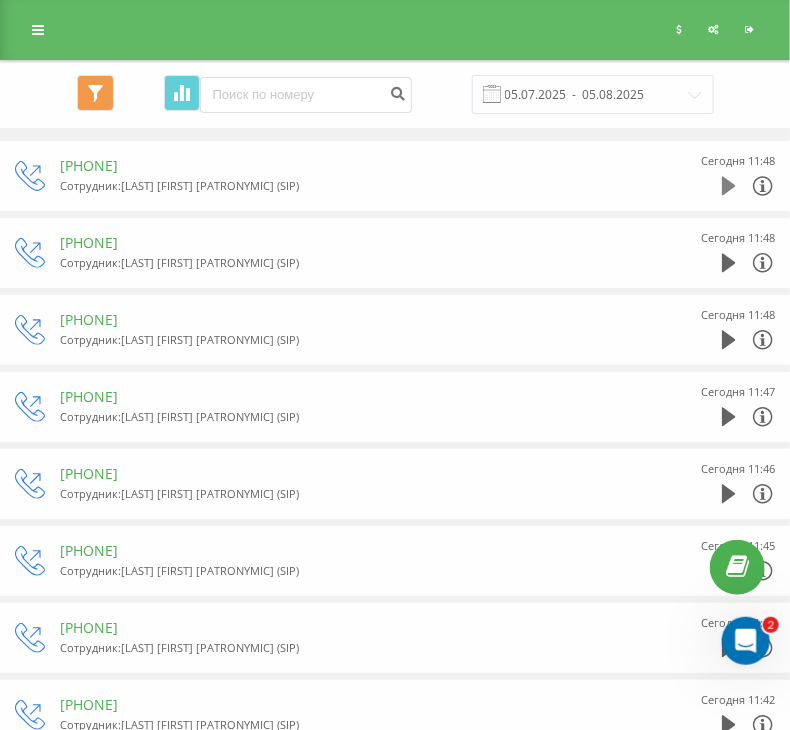 drag, startPoint x: 710, startPoint y: 181, endPoint x: 724, endPoint y: 185, distance: 14.56022 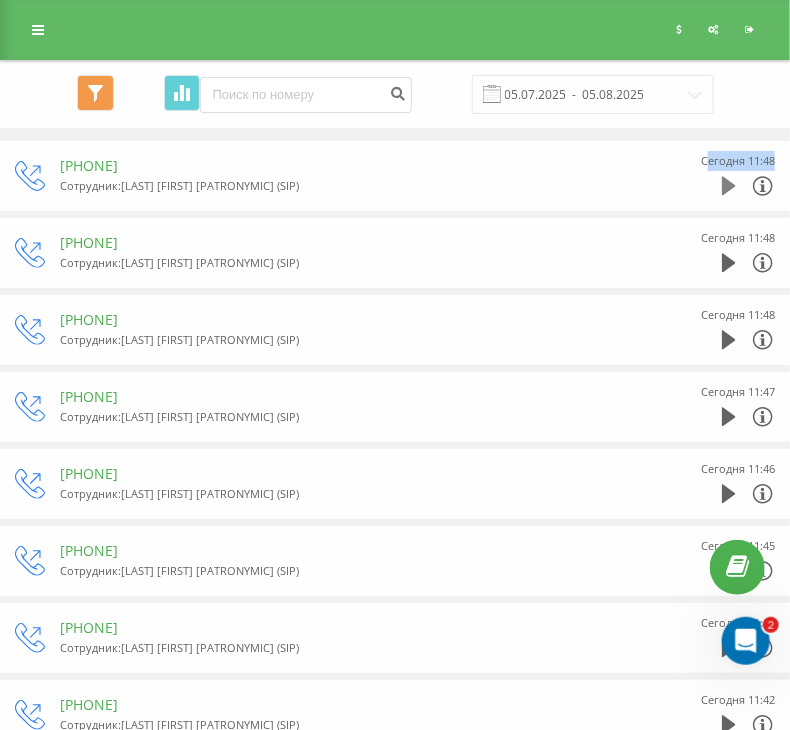 click 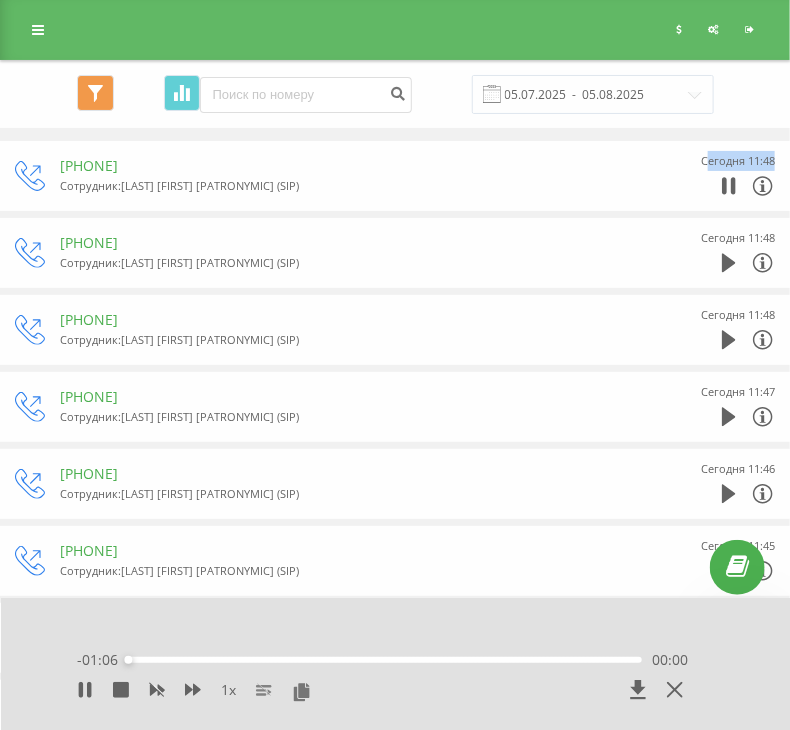 click on "00:00" at bounding box center (385, 660) 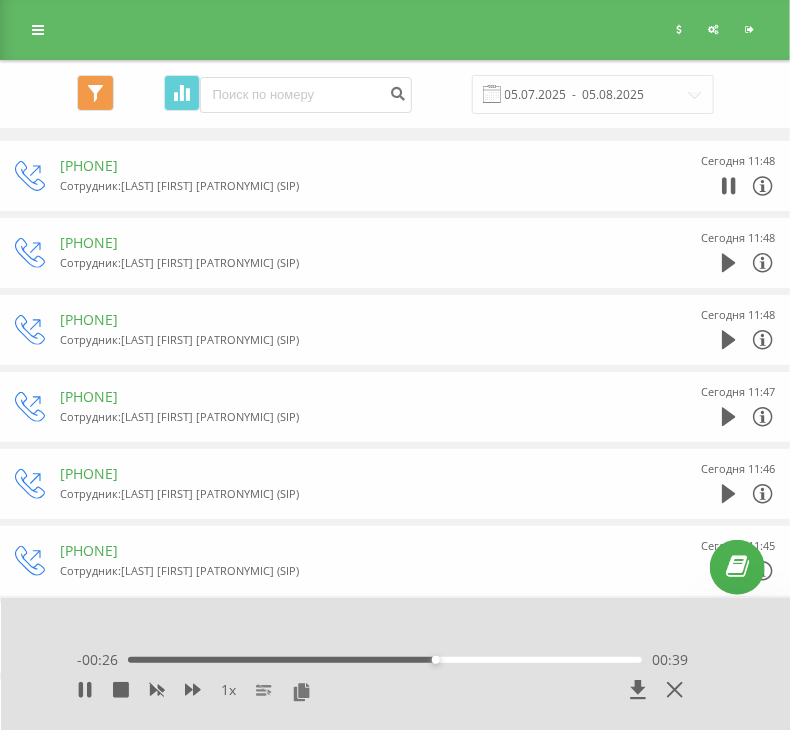 click on "- 00:26 00:39   00:39" at bounding box center (382, 660) 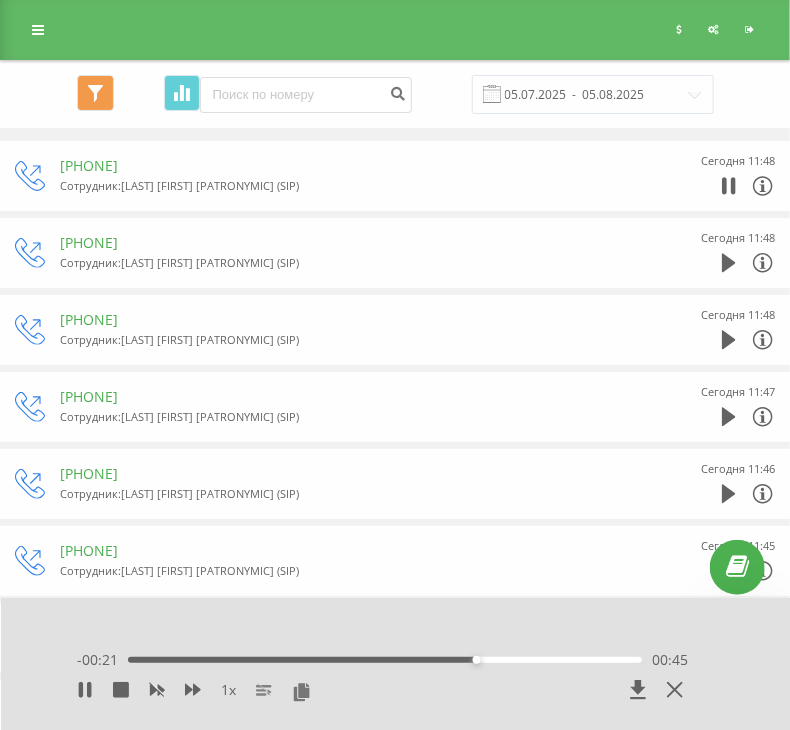 click on "00:45" at bounding box center [385, 660] 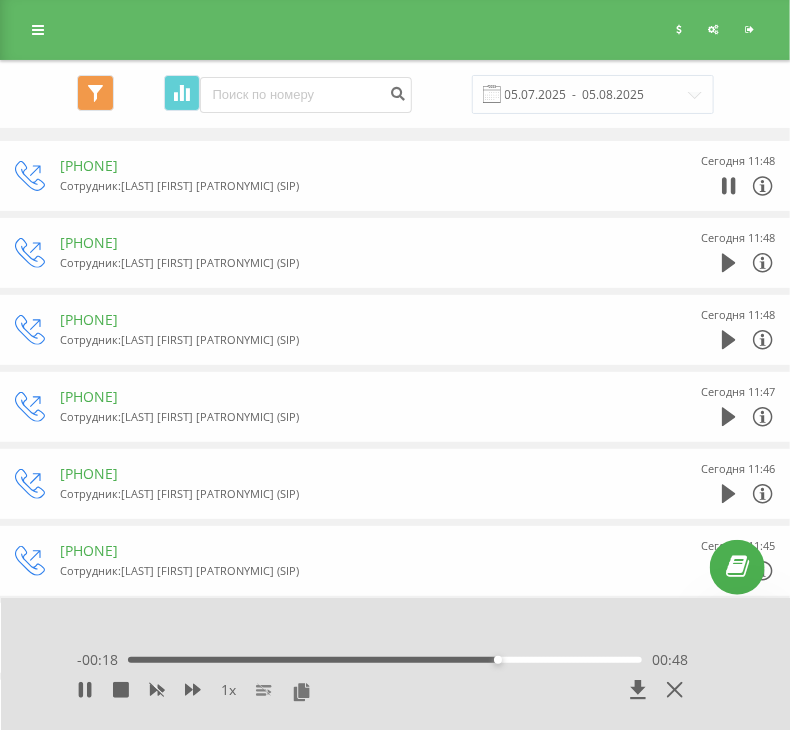 click on "00:48" at bounding box center [385, 660] 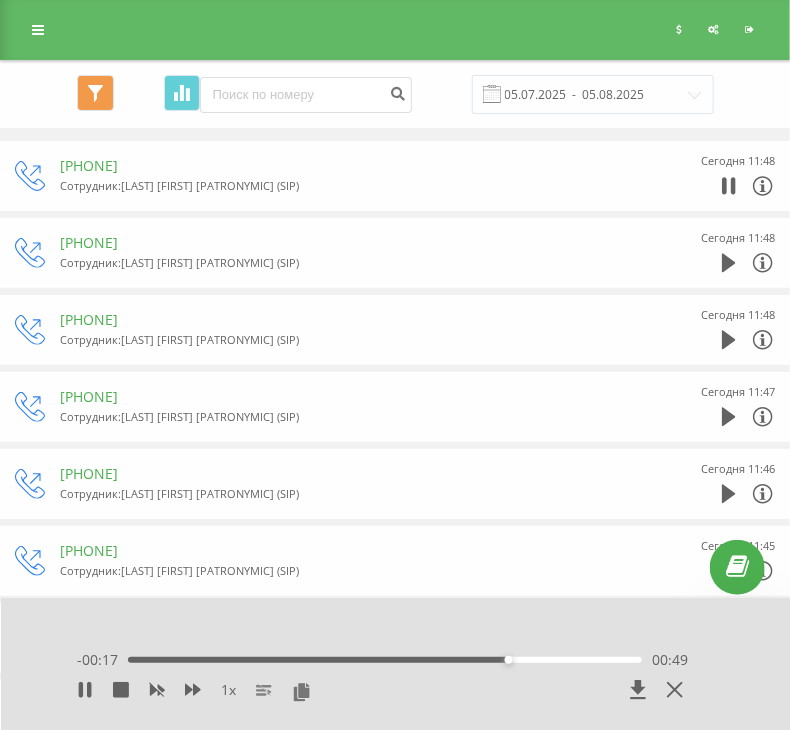 click on "00:49" at bounding box center [385, 660] 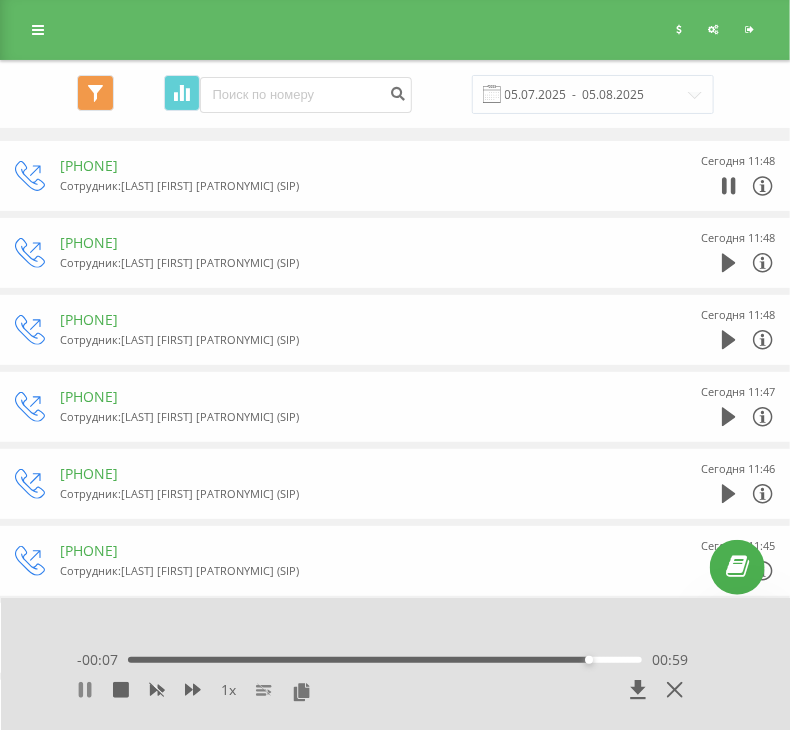 click 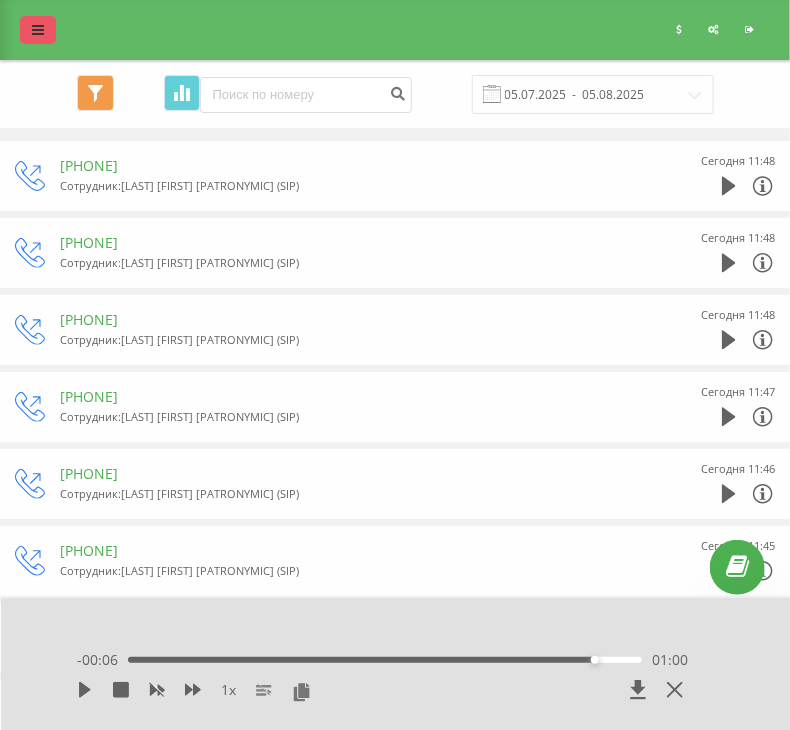 click at bounding box center [38, 30] 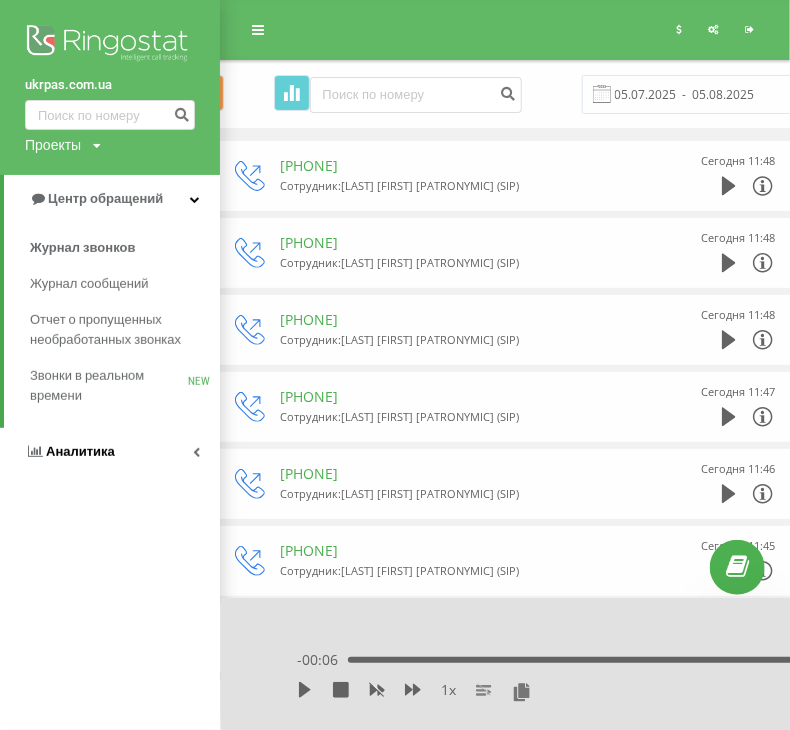 click on "Аналитика" at bounding box center (80, 451) 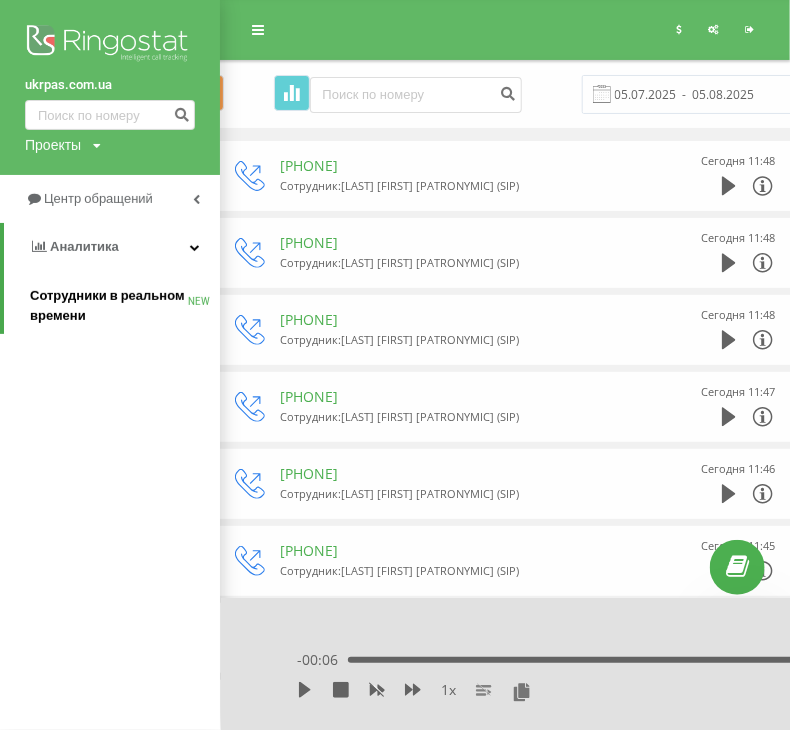 click on "Сотрудники в реальном времени" at bounding box center (109, 306) 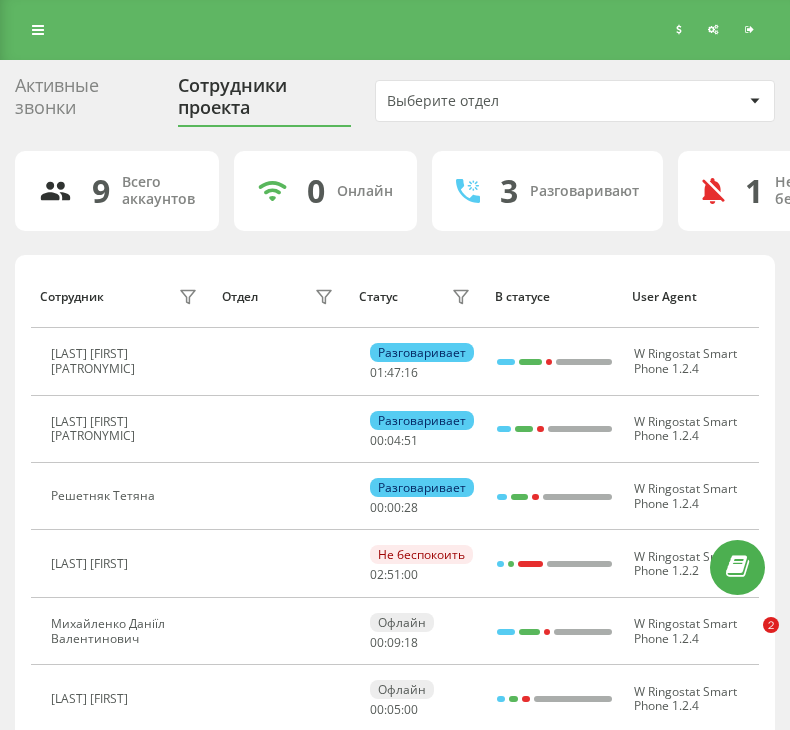 scroll, scrollTop: 0, scrollLeft: 0, axis: both 